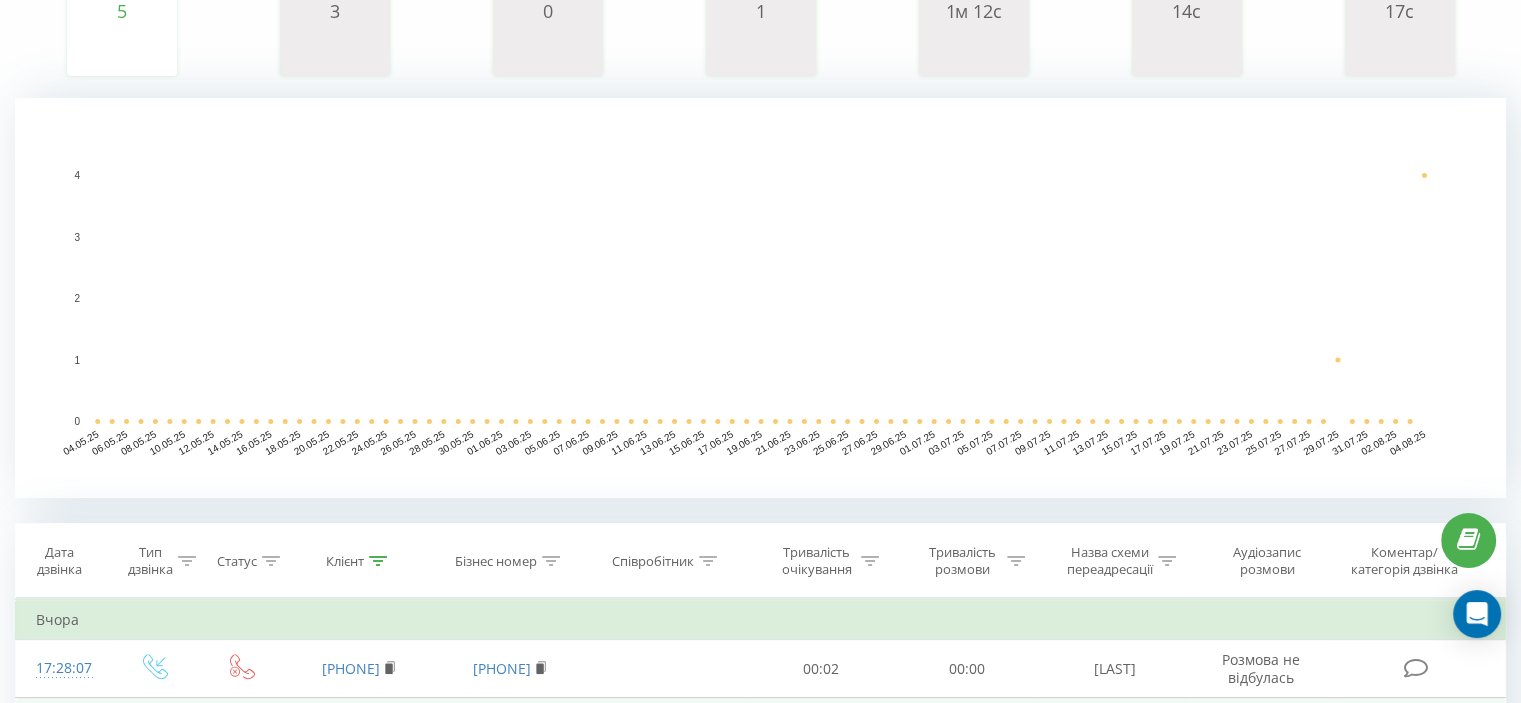 scroll, scrollTop: 0, scrollLeft: 0, axis: both 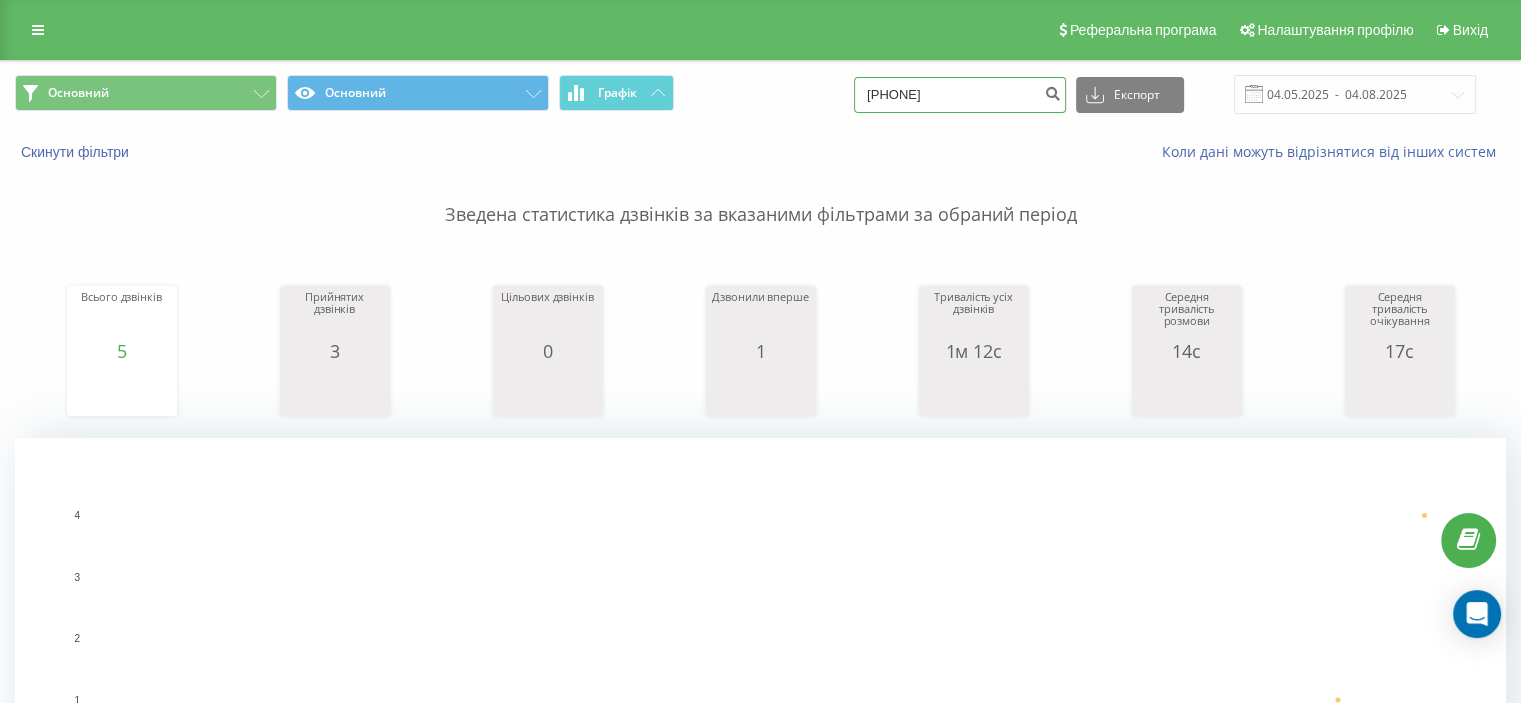 click on "380930221337" at bounding box center [960, 95] 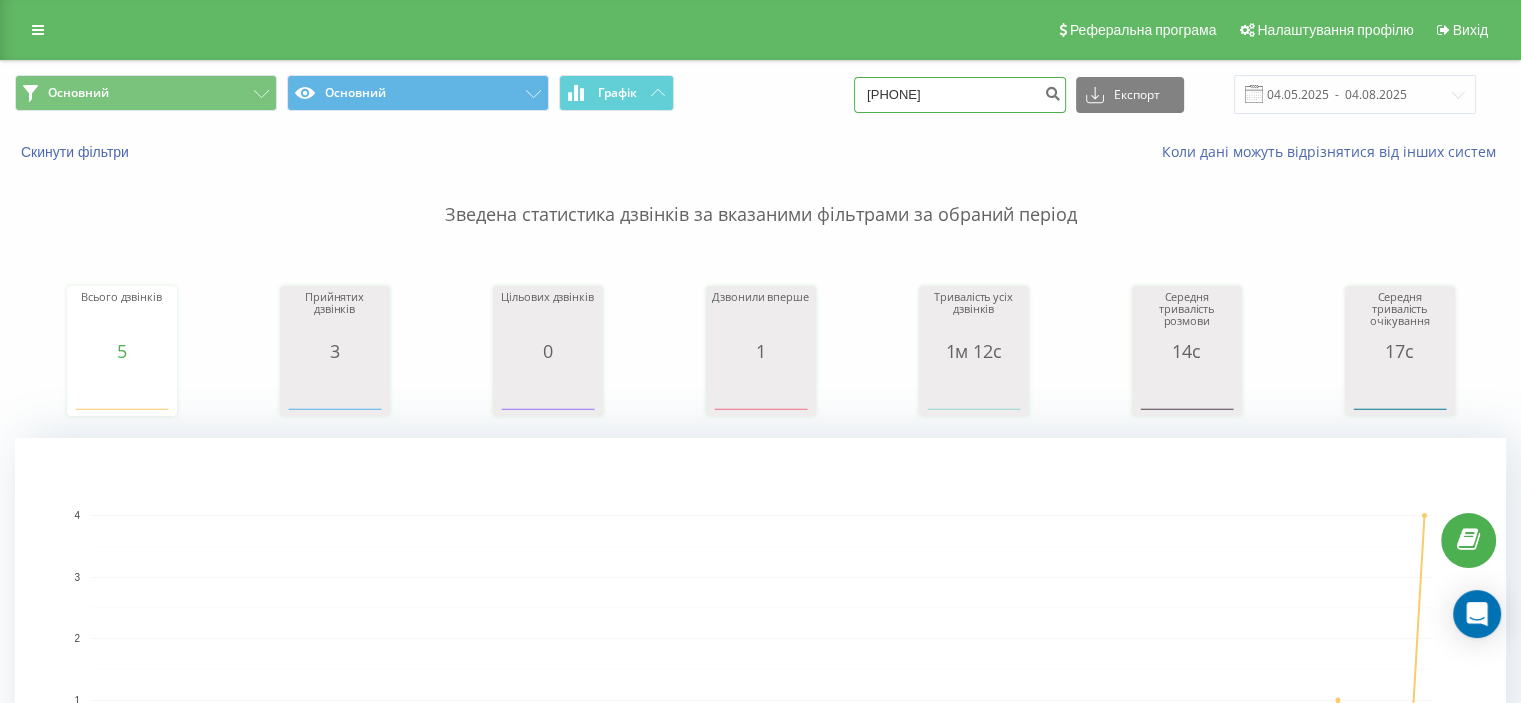click on "380930221337" at bounding box center [960, 95] 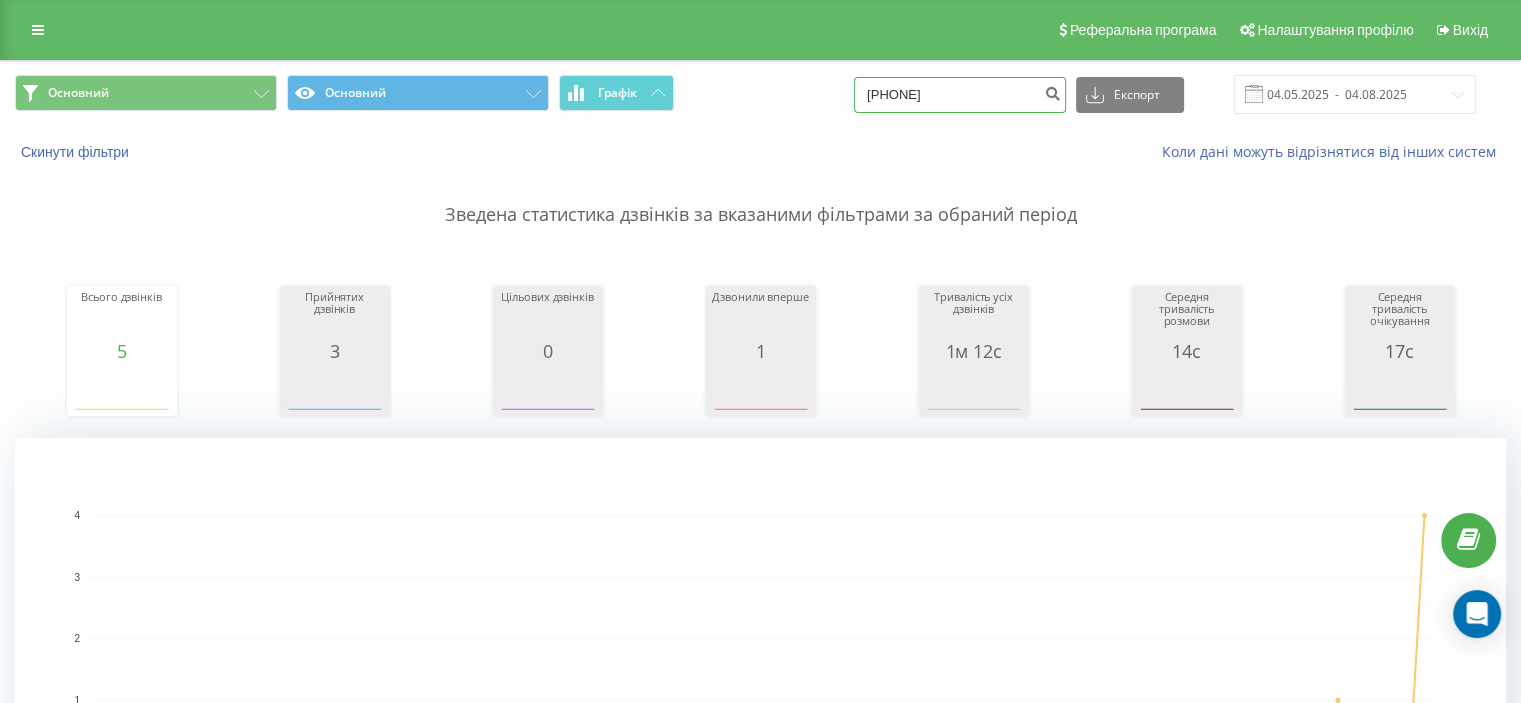 type on "380503071808" 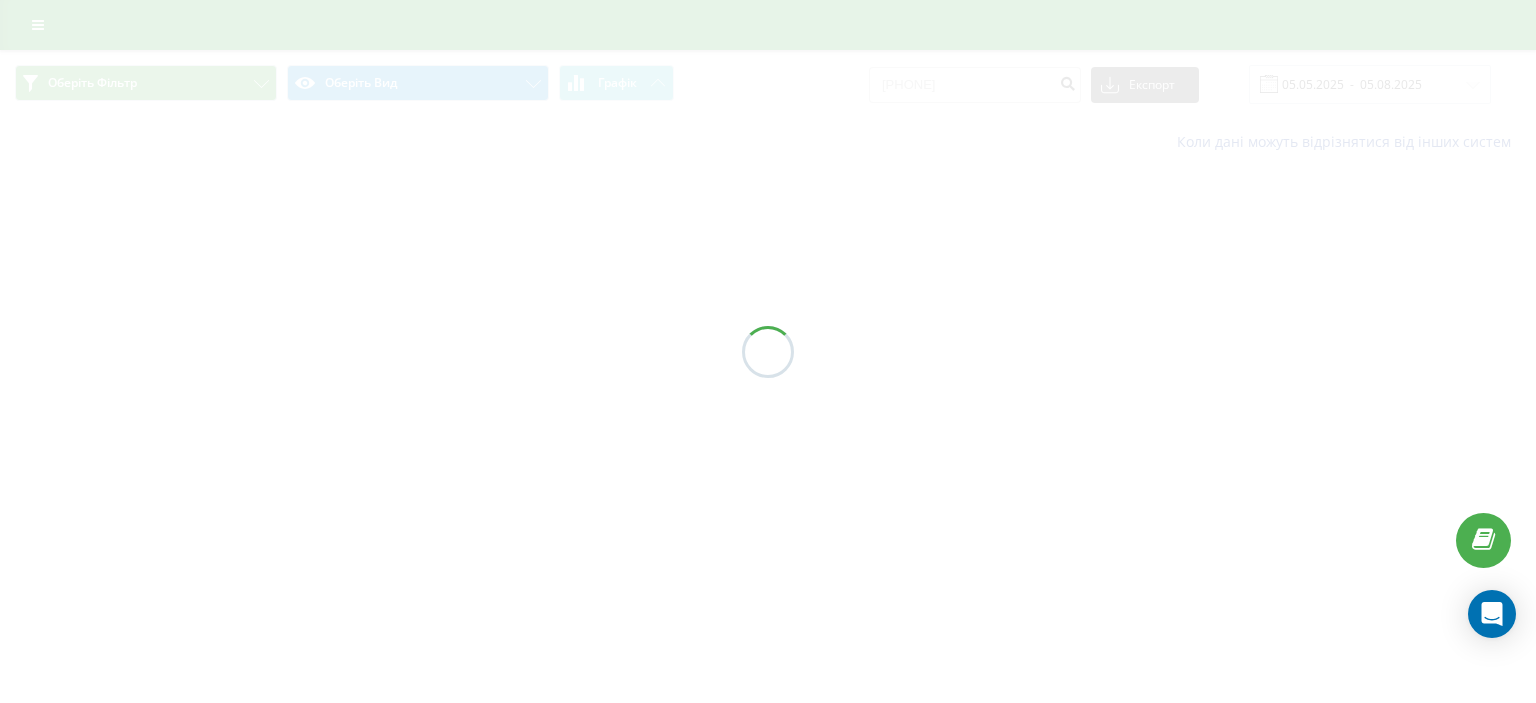 scroll, scrollTop: 0, scrollLeft: 0, axis: both 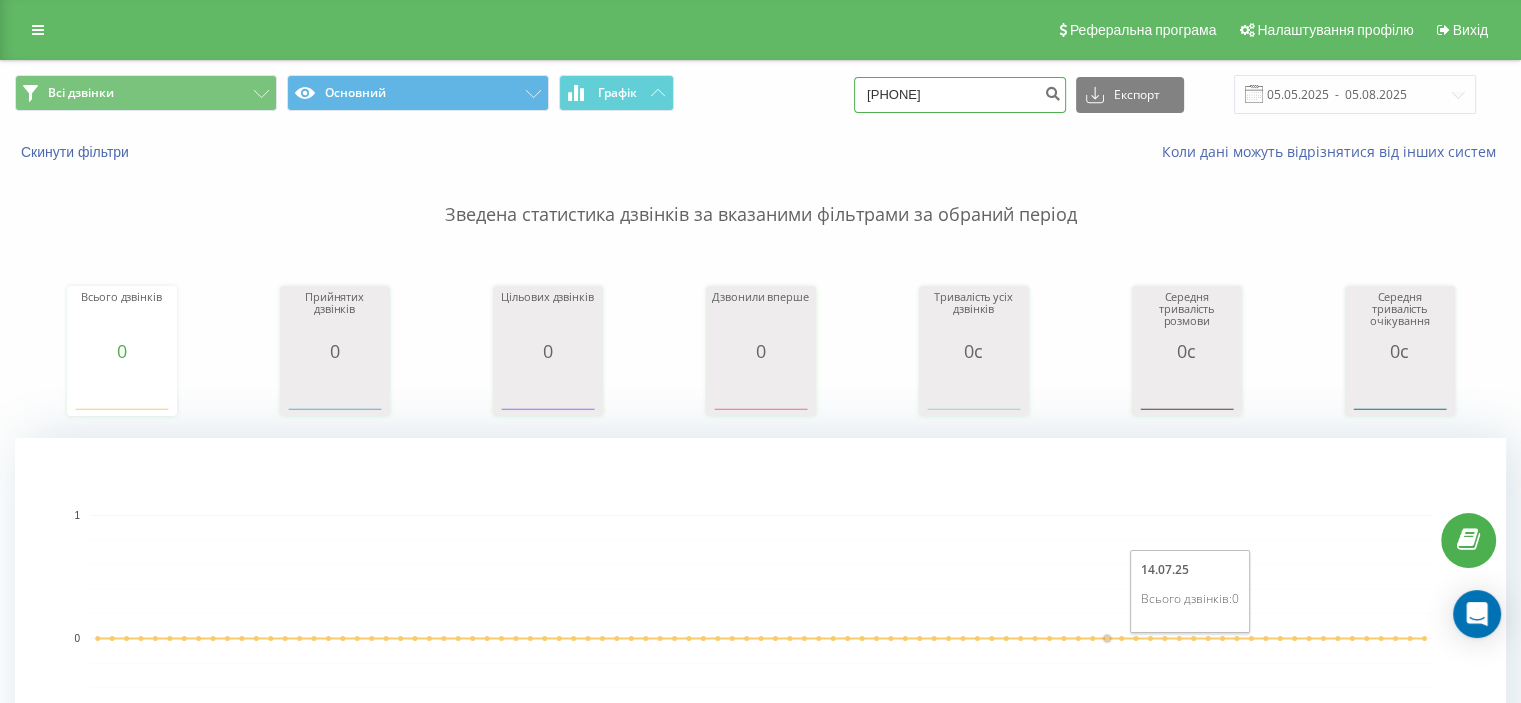 click on "380503071808" at bounding box center (960, 95) 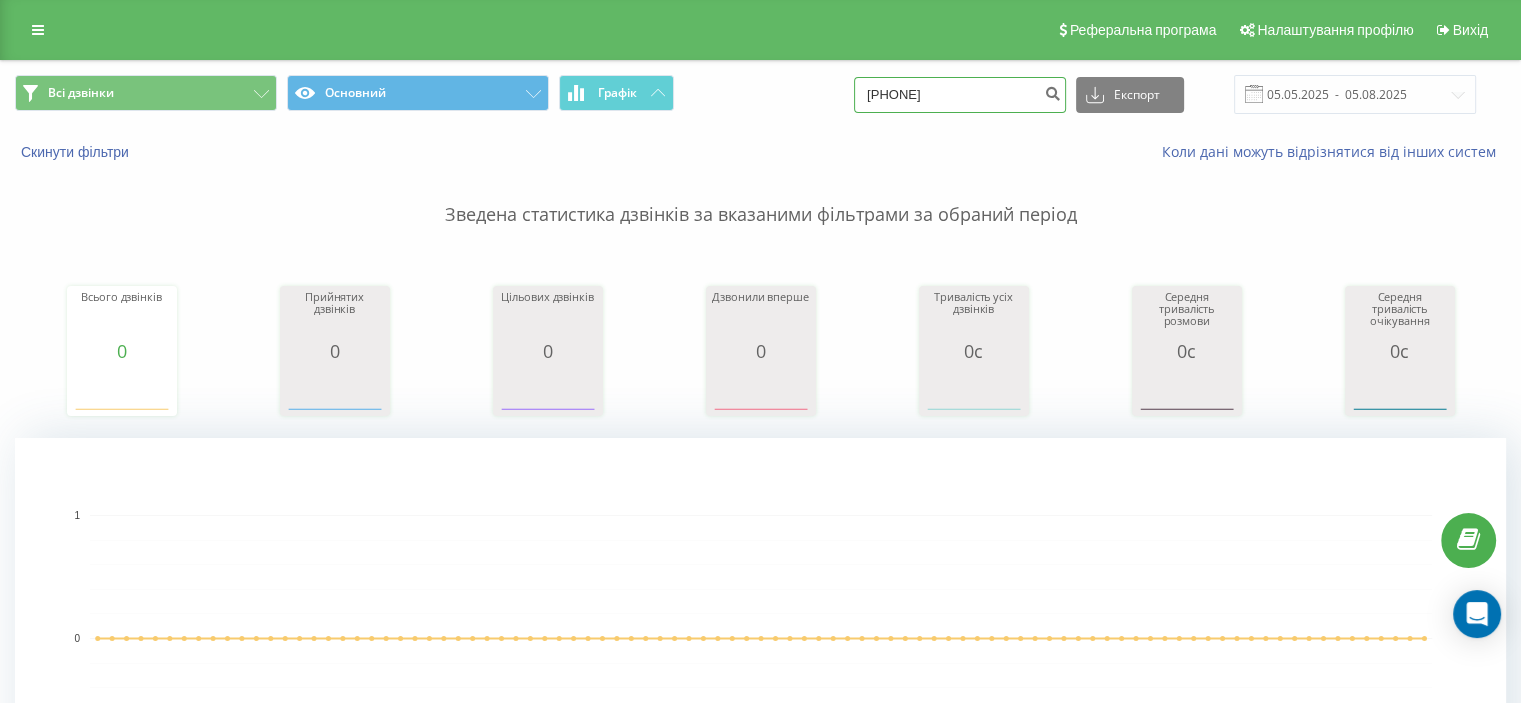 type on "380666098075" 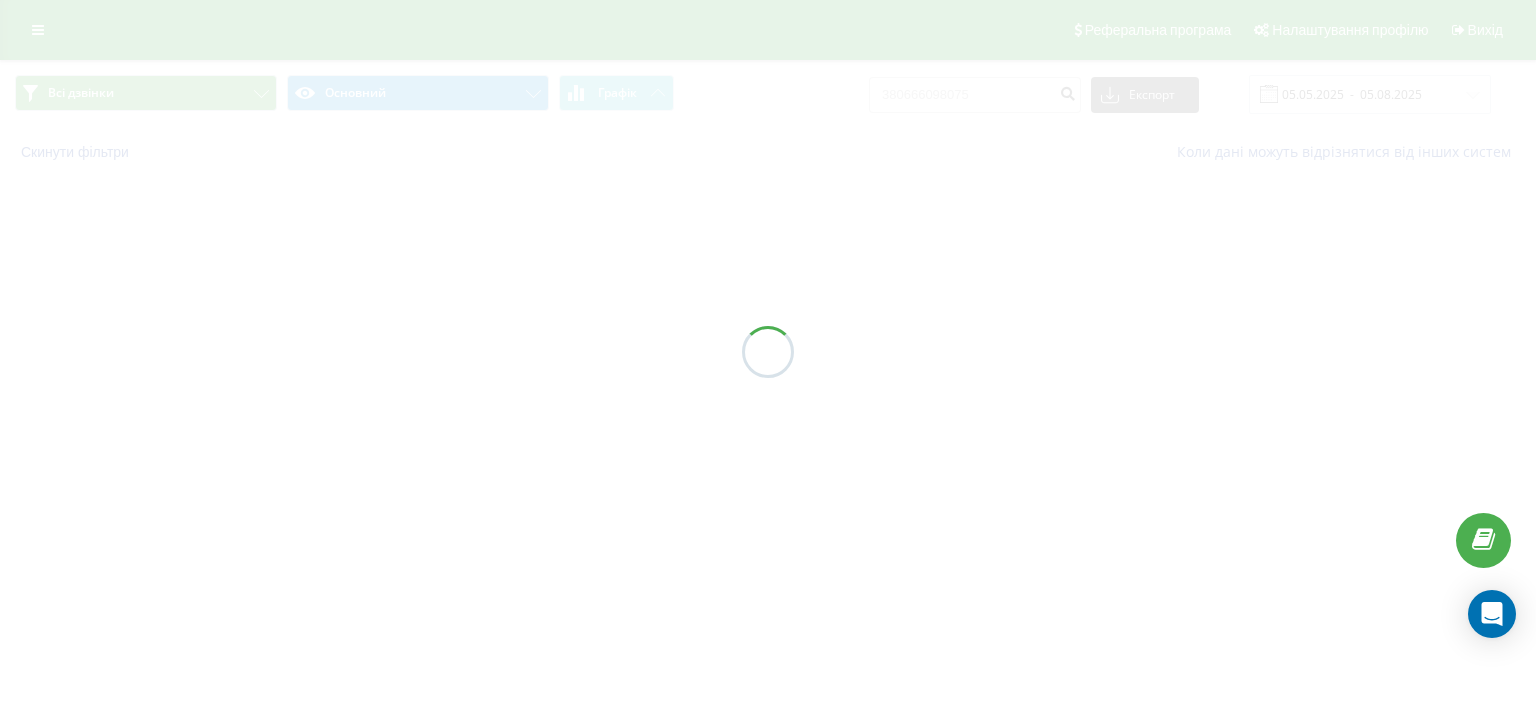 scroll, scrollTop: 0, scrollLeft: 0, axis: both 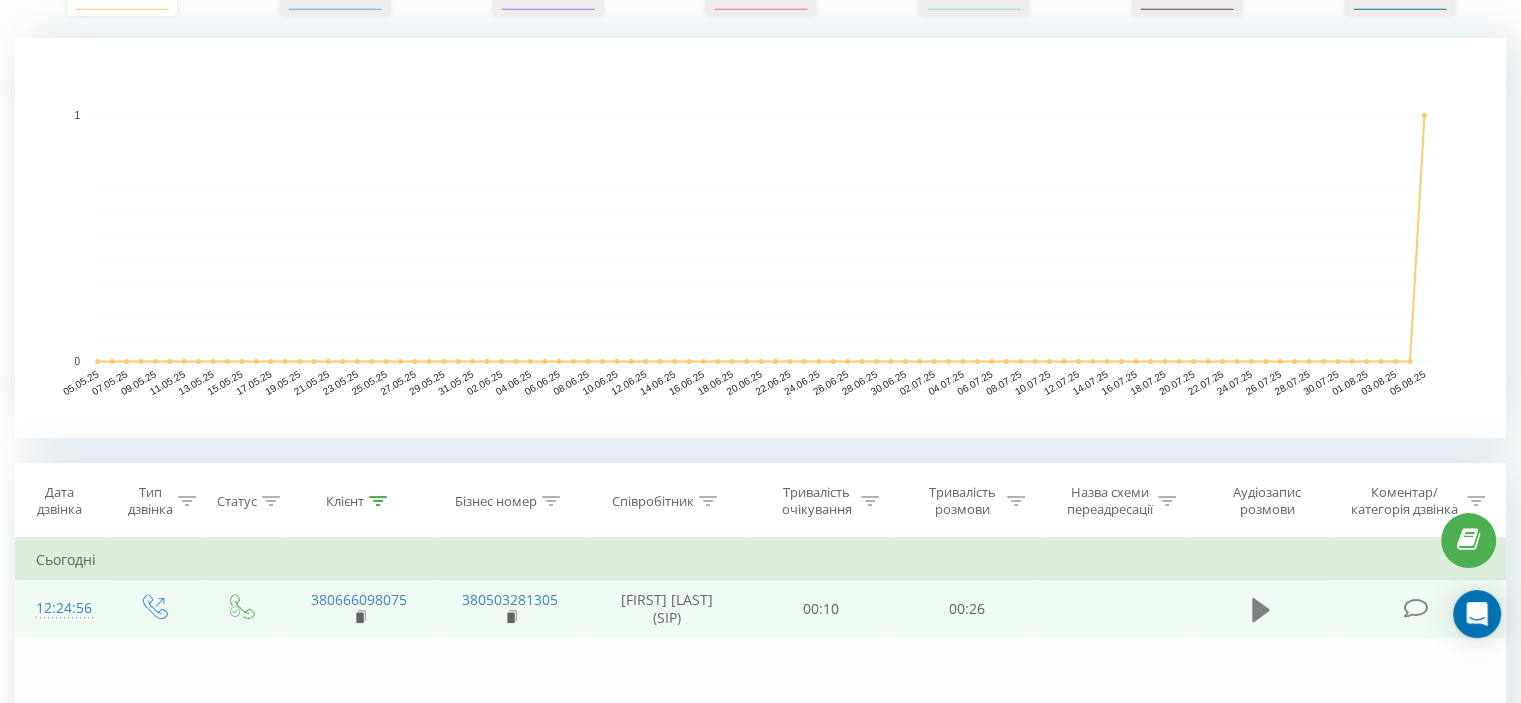 click 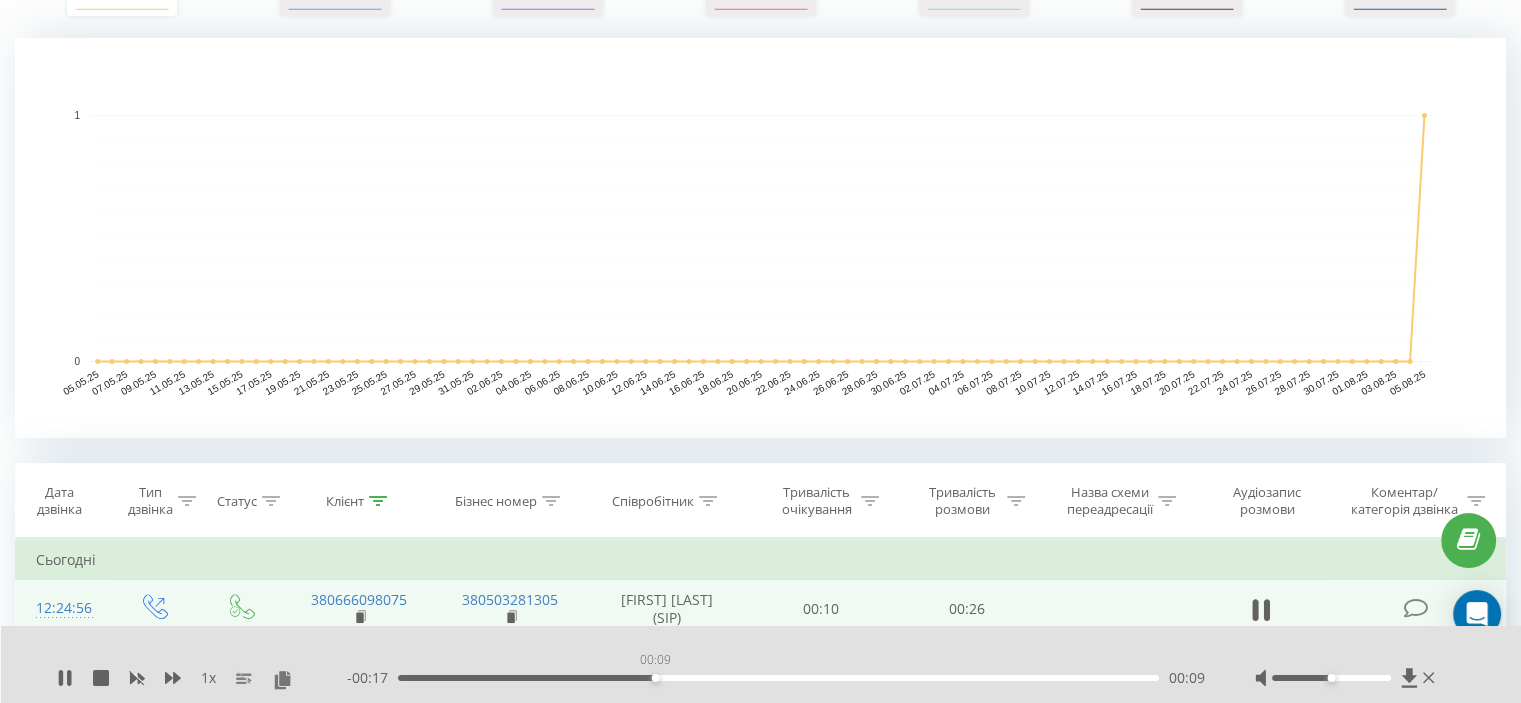 click on "00:09" at bounding box center (778, 678) 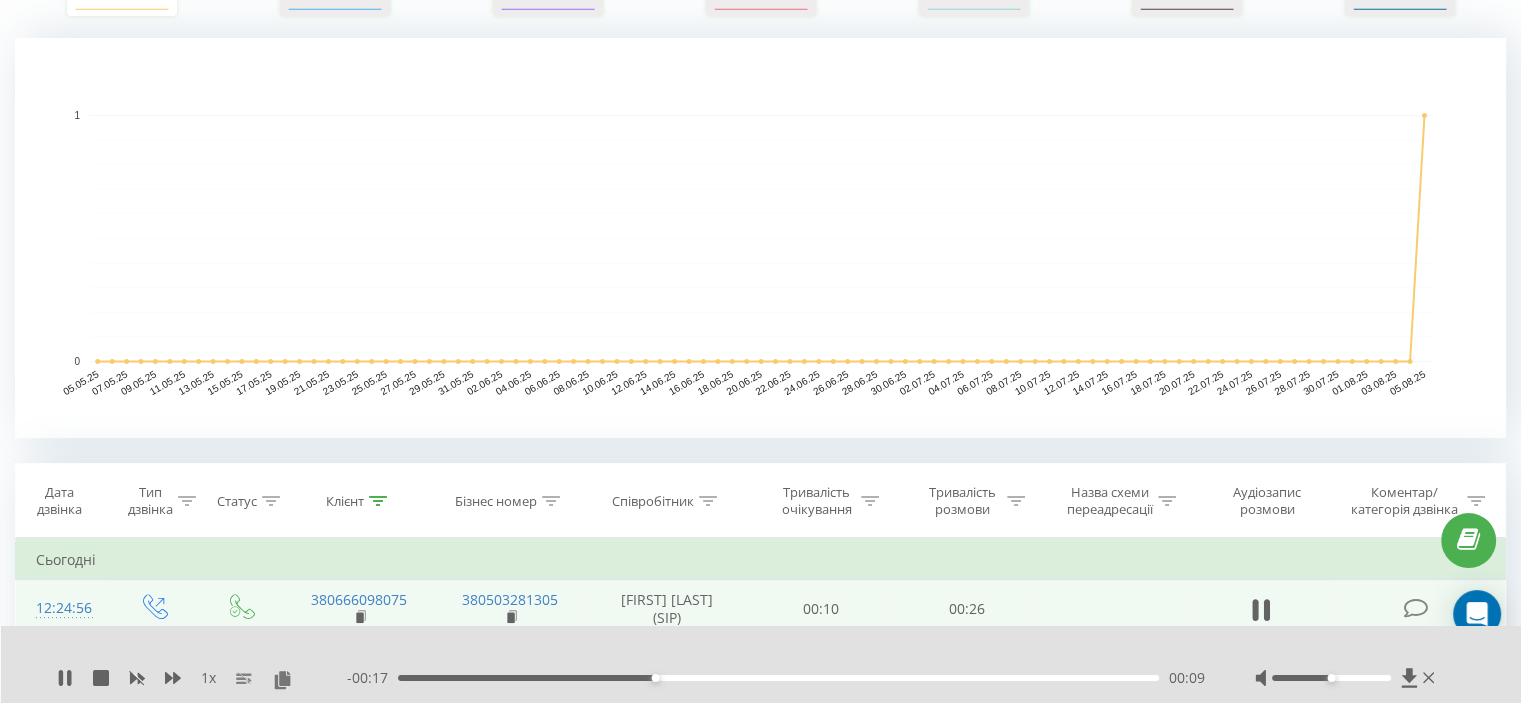 click on "00:09" at bounding box center [778, 678] 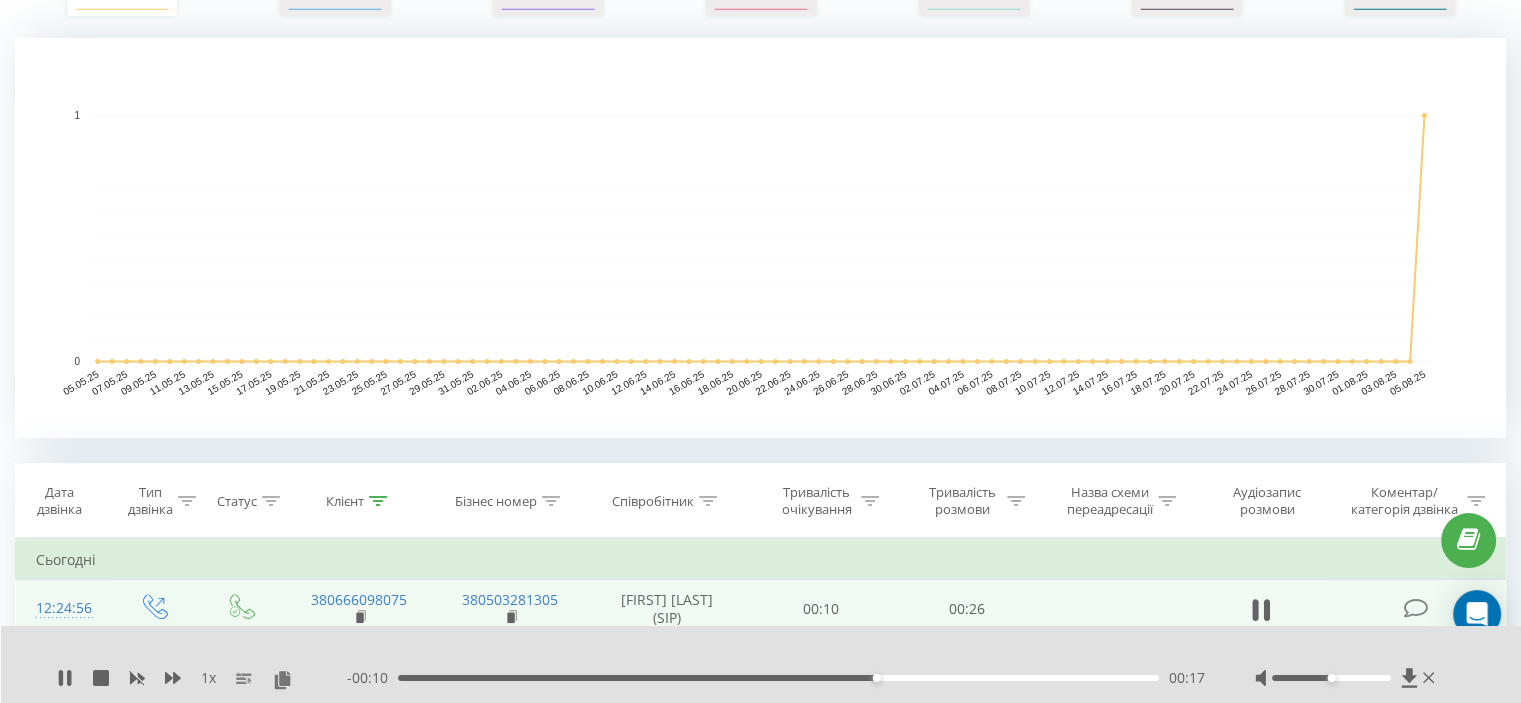 click on "- 00:10 00:17   00:17" at bounding box center (776, 678) 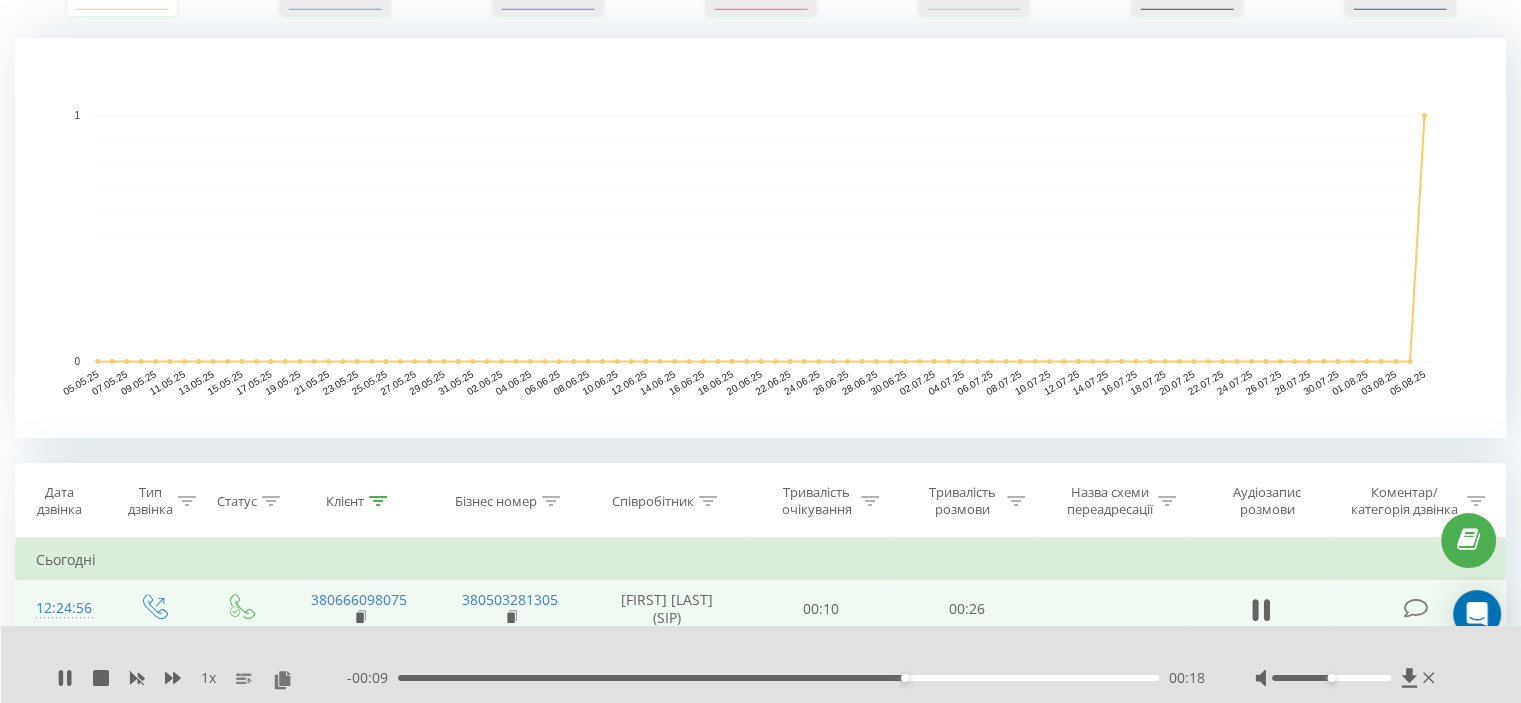 click on "00:18" at bounding box center (778, 678) 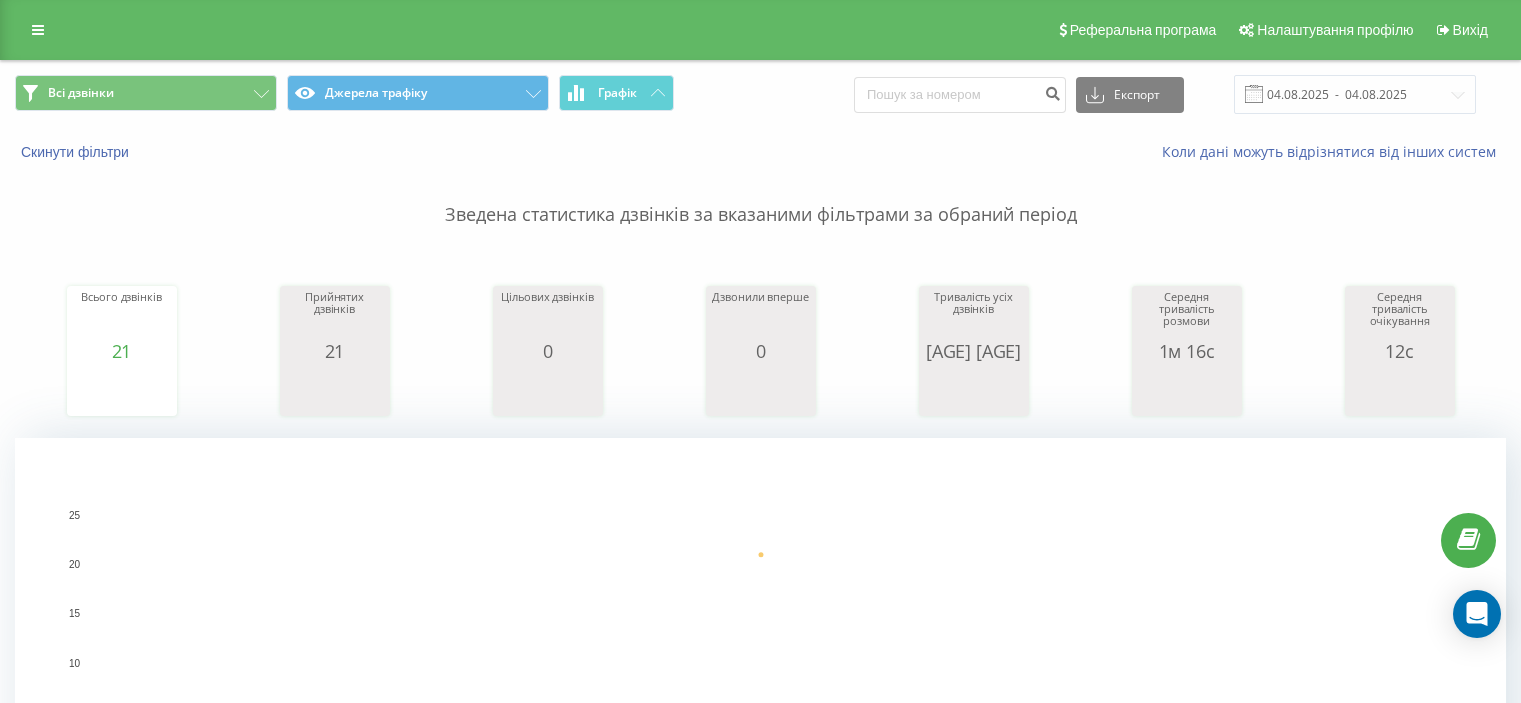 scroll, scrollTop: 0, scrollLeft: 0, axis: both 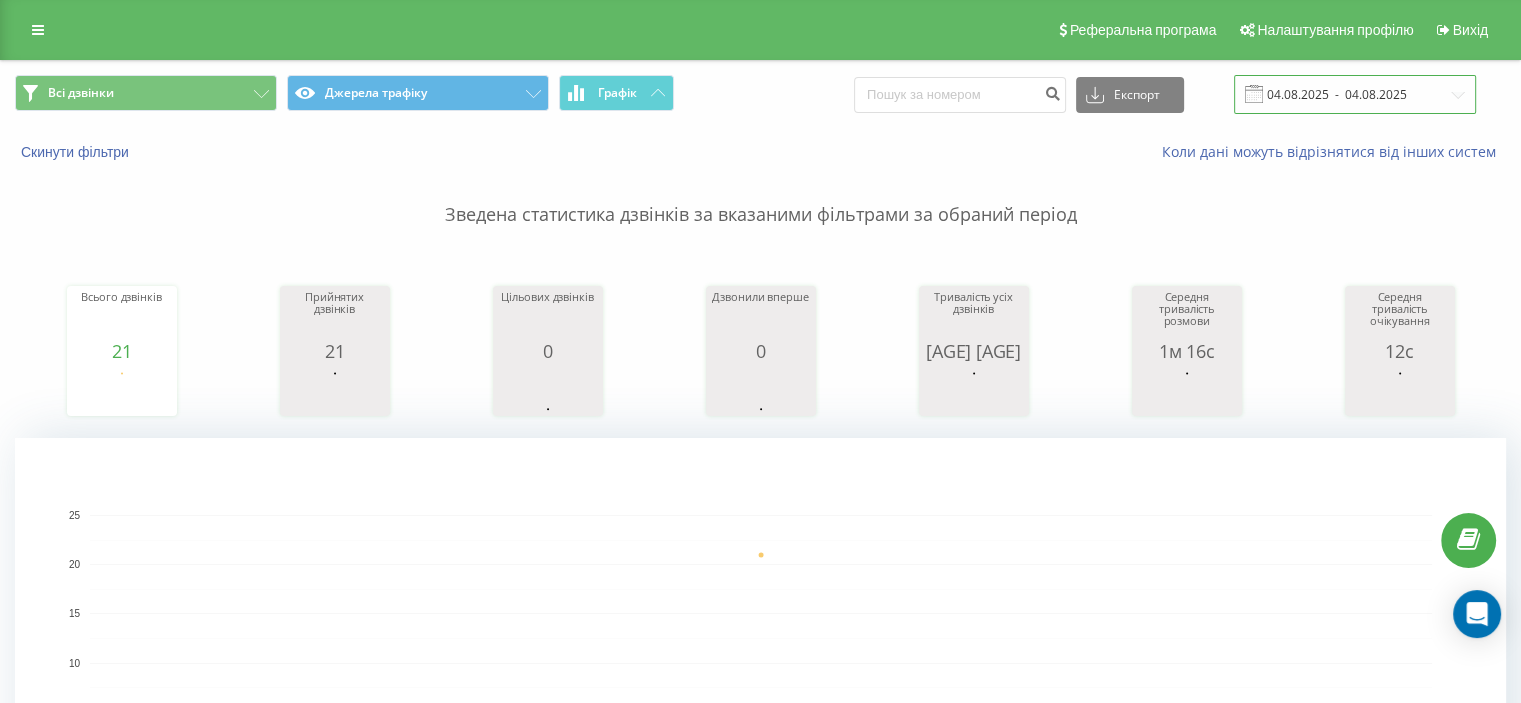 click on "04.08.2025  -  04.08.2025" at bounding box center (1355, 94) 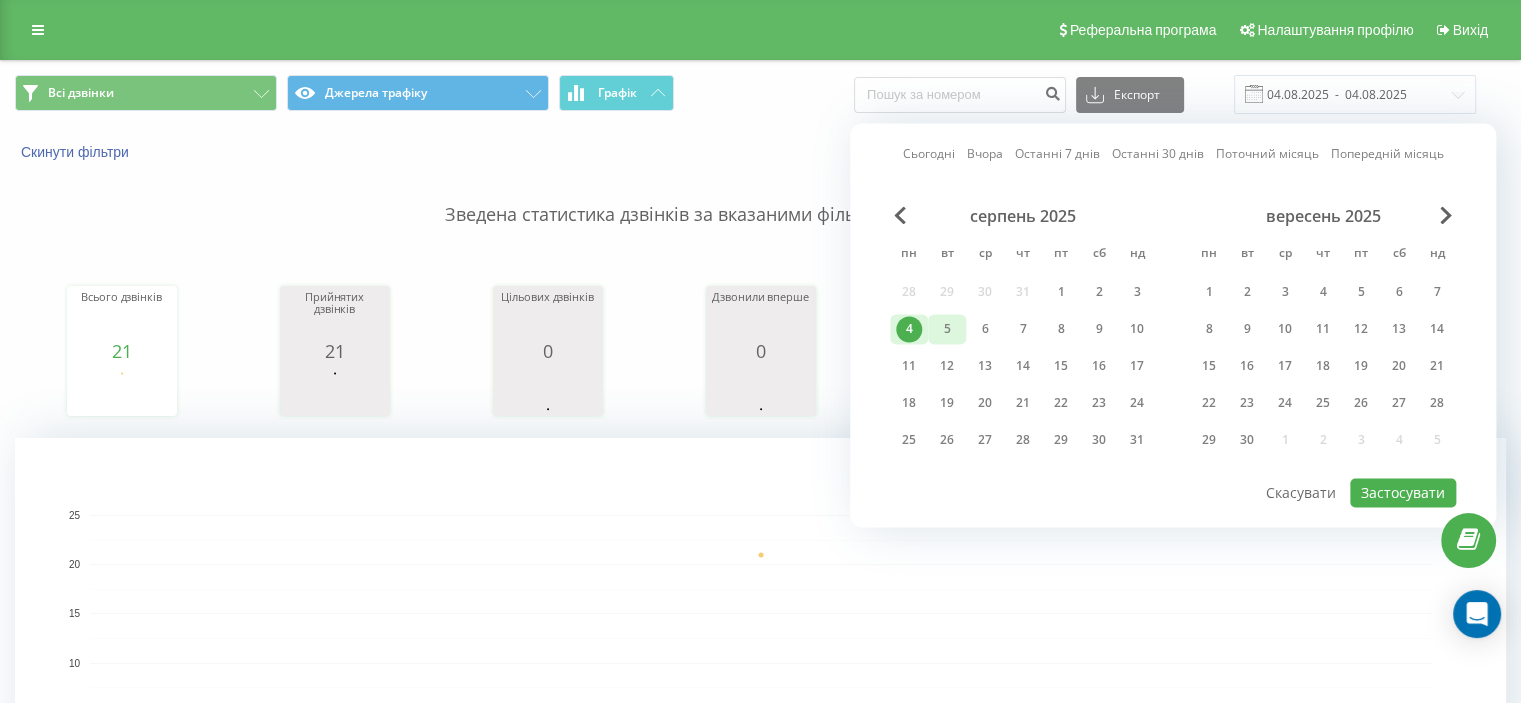 click on "5" at bounding box center (947, 329) 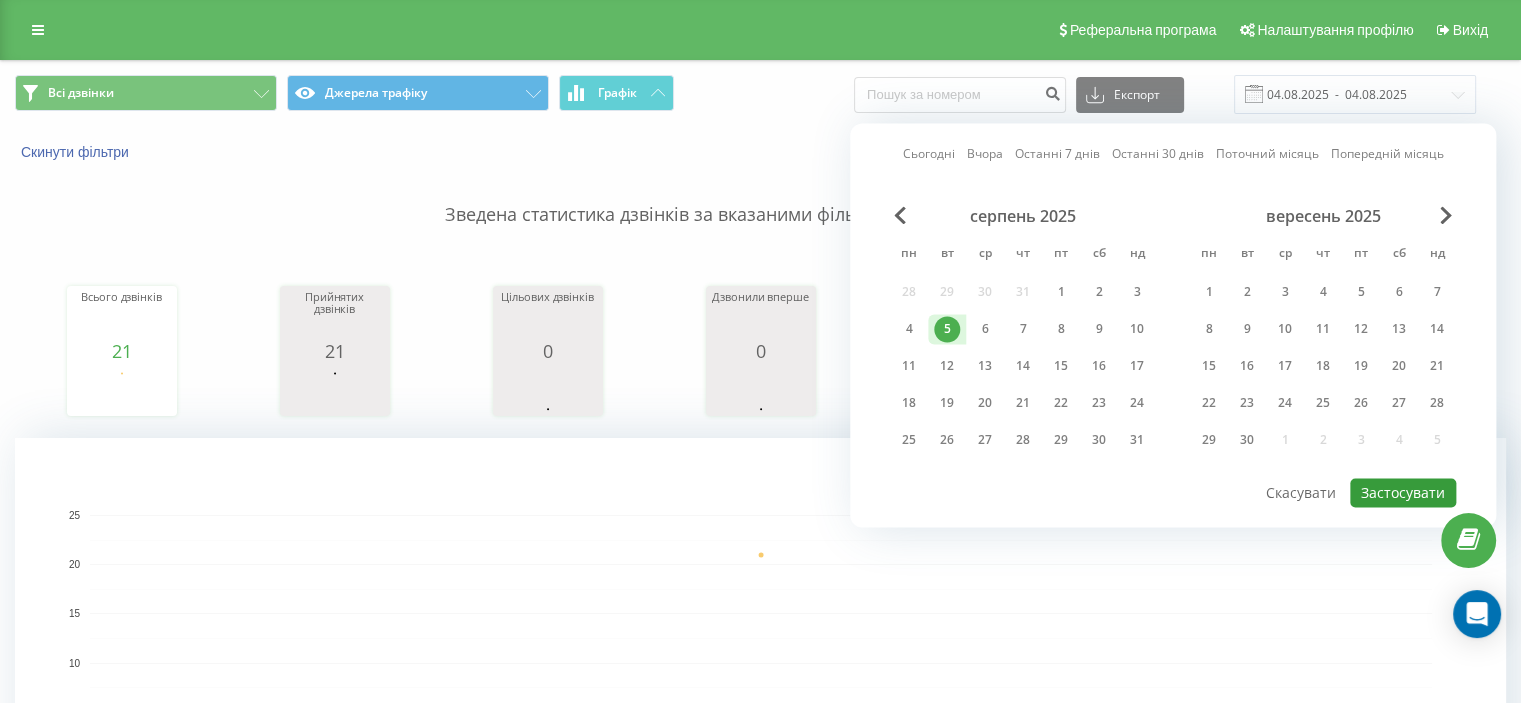 click on "Застосувати" at bounding box center (1403, 492) 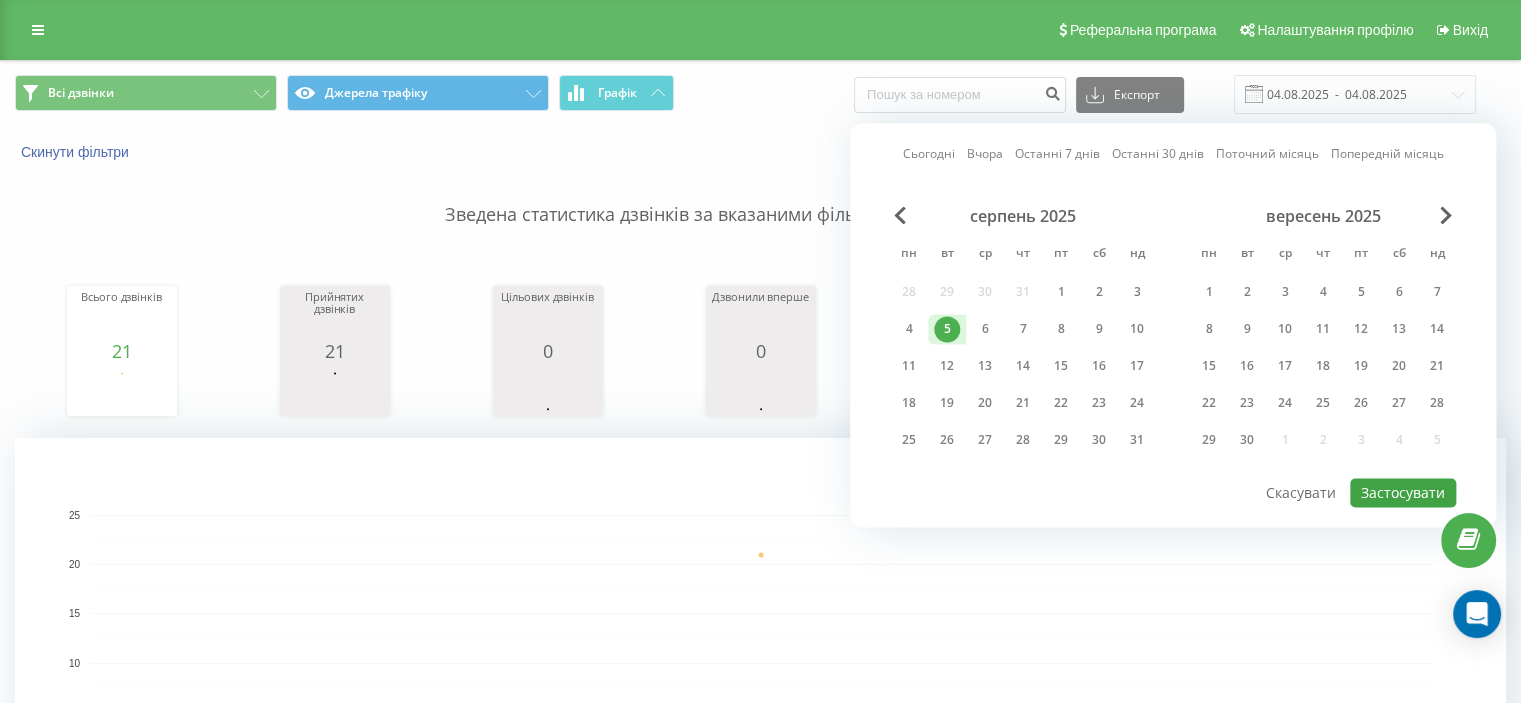 type on "05.08.2025  -  05.08.2025" 